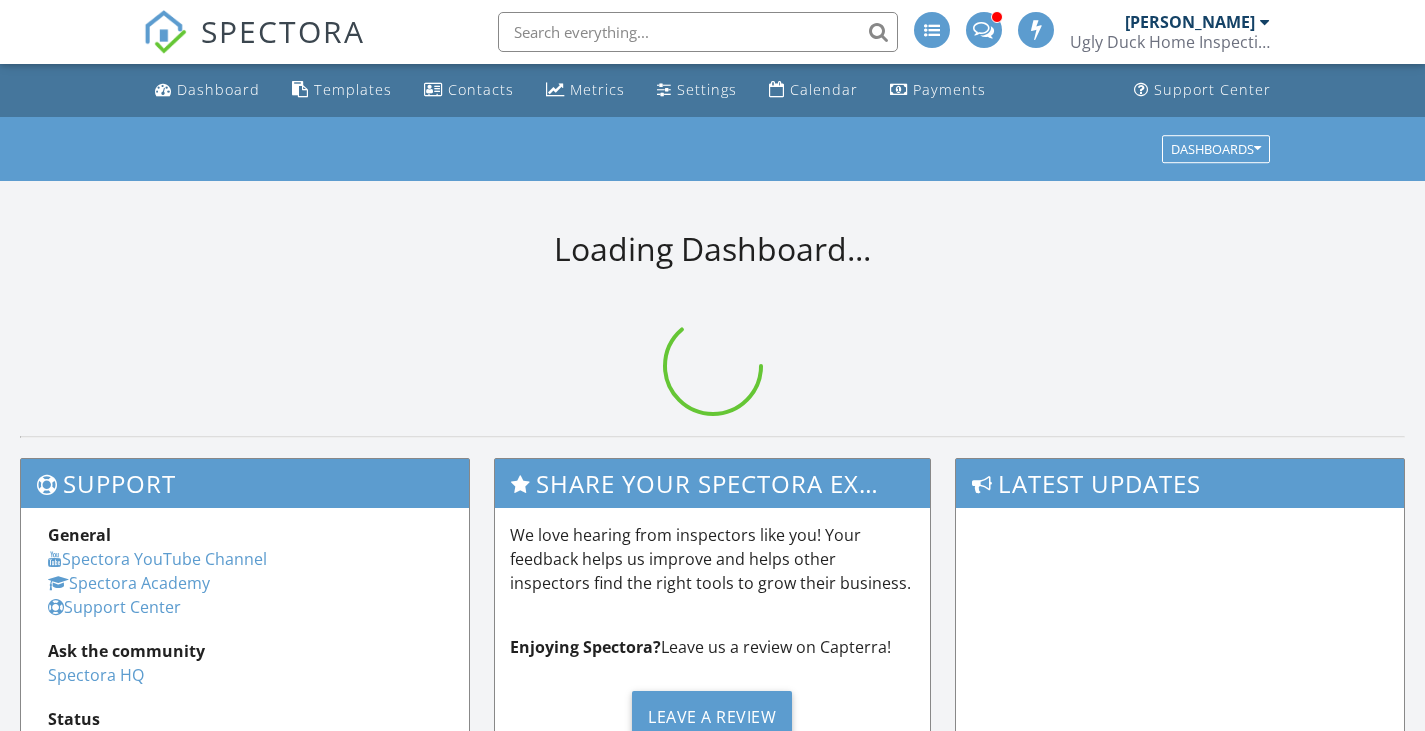 scroll, scrollTop: 0, scrollLeft: 0, axis: both 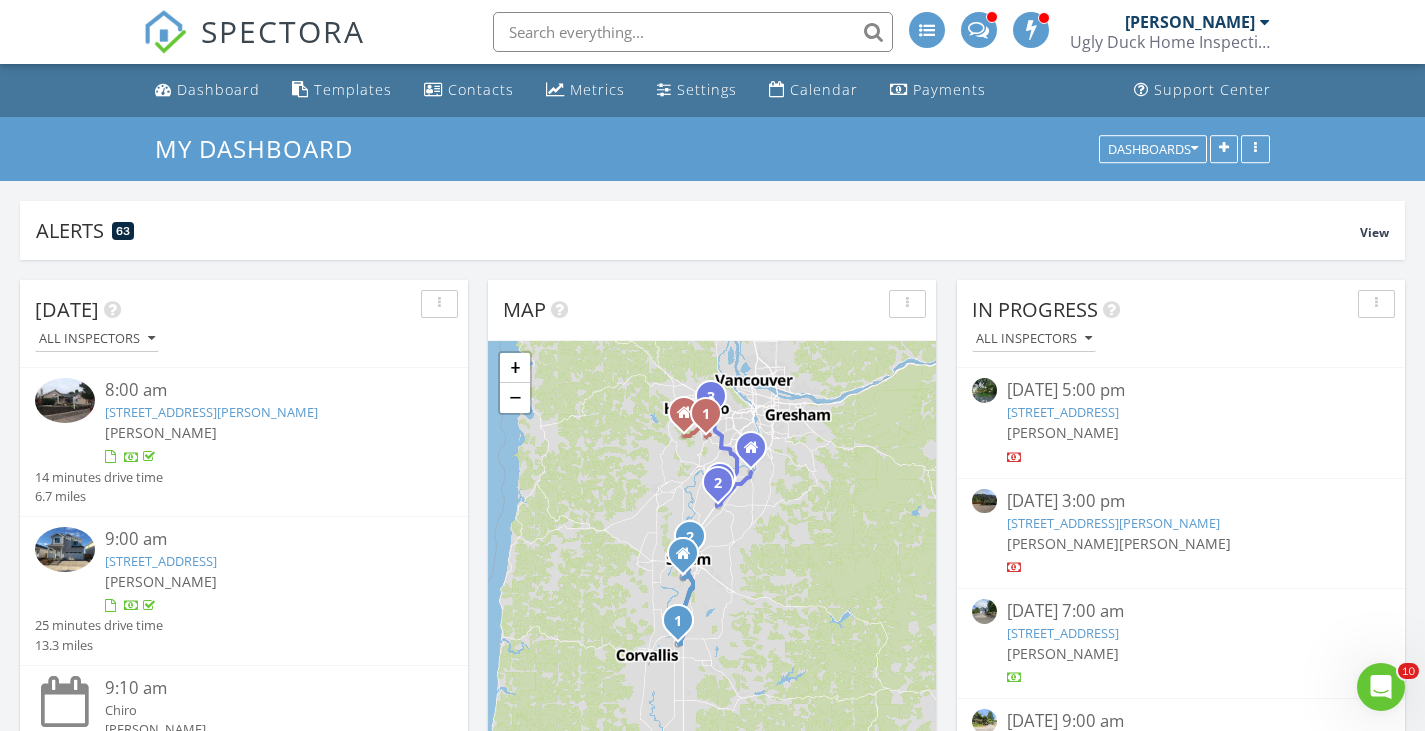 click at bounding box center [693, 32] 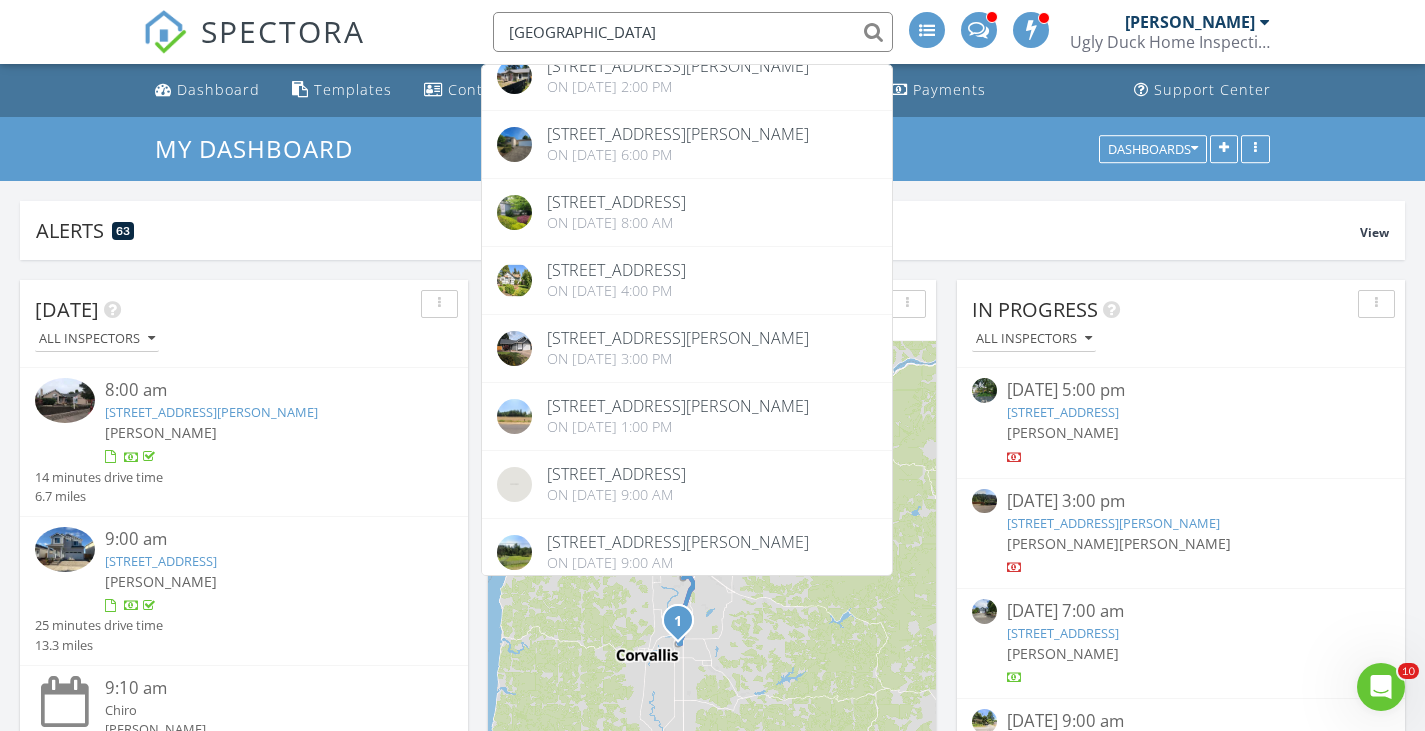 scroll, scrollTop: 0, scrollLeft: 0, axis: both 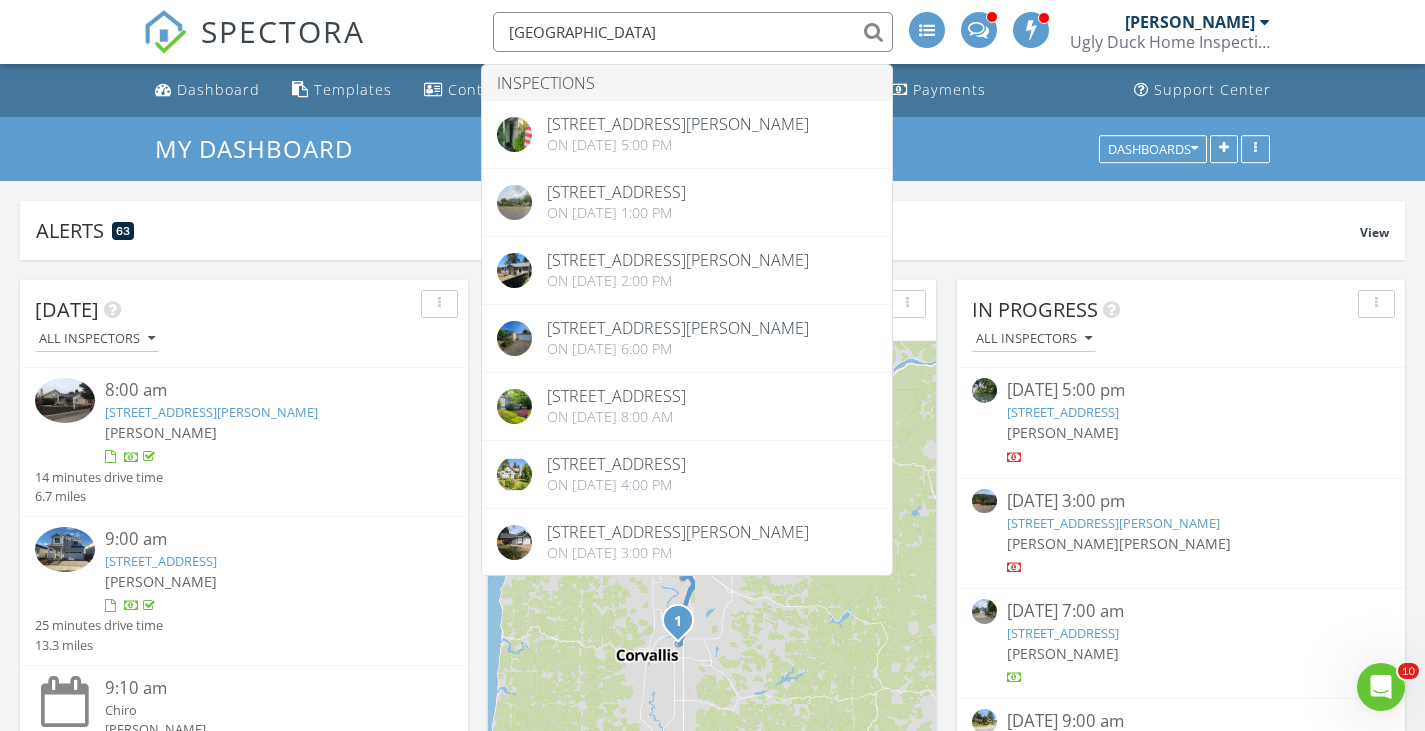 drag, startPoint x: 652, startPoint y: 38, endPoint x: 438, endPoint y: 41, distance: 214.02103 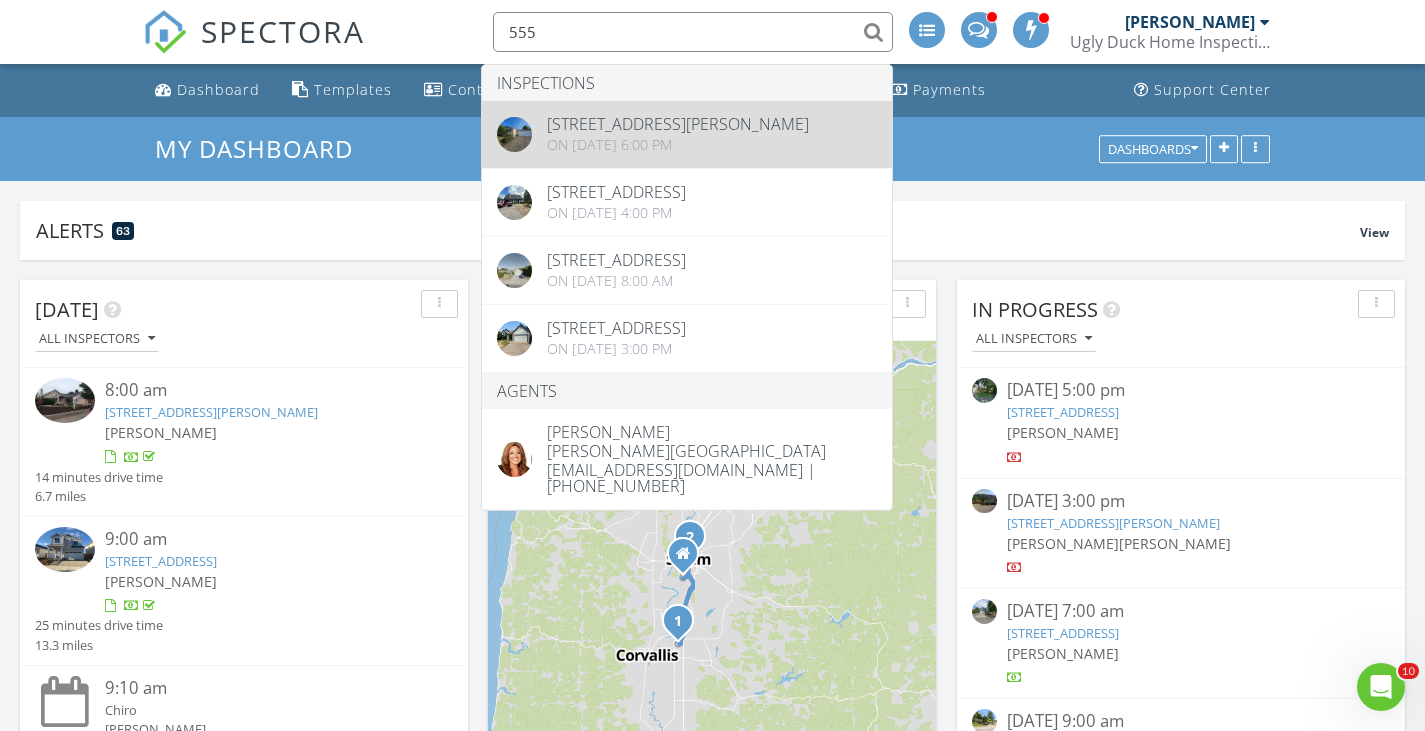 type on "555" 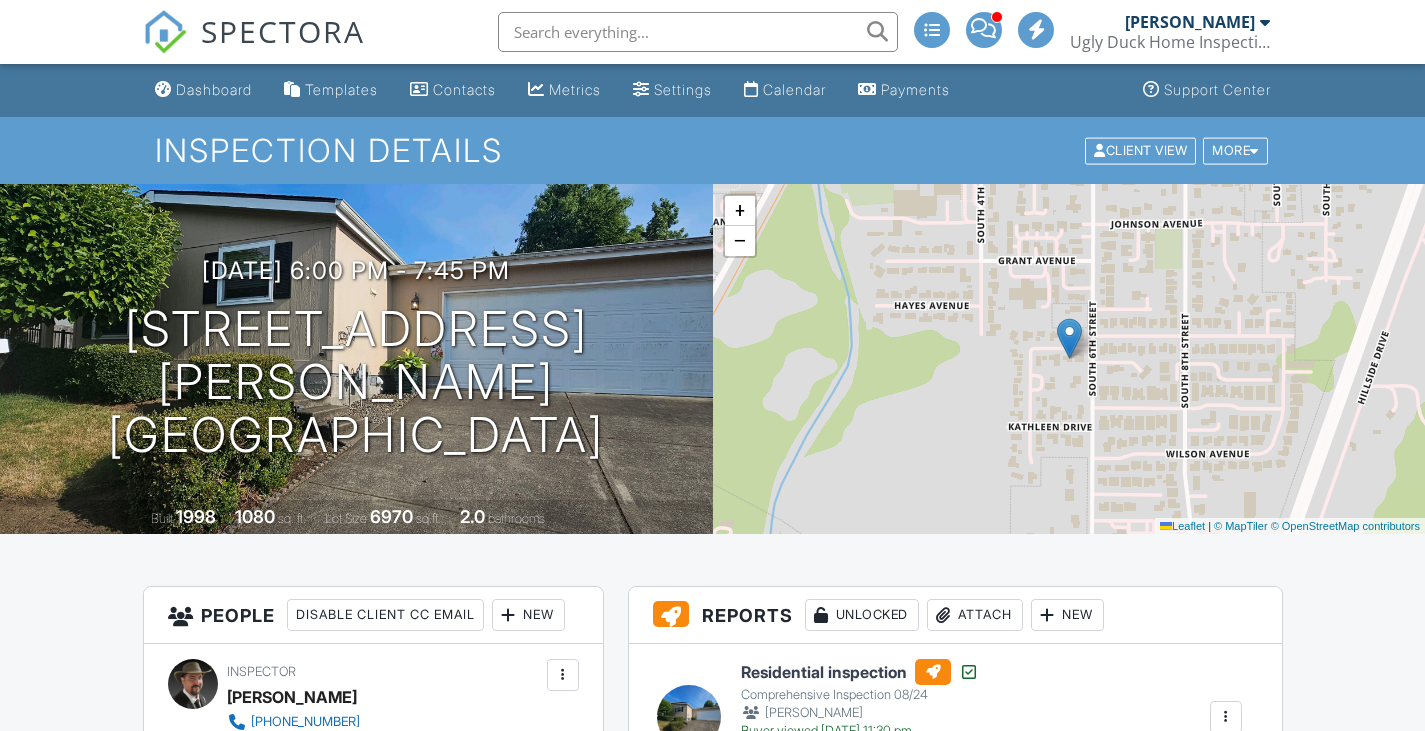 scroll, scrollTop: 0, scrollLeft: 0, axis: both 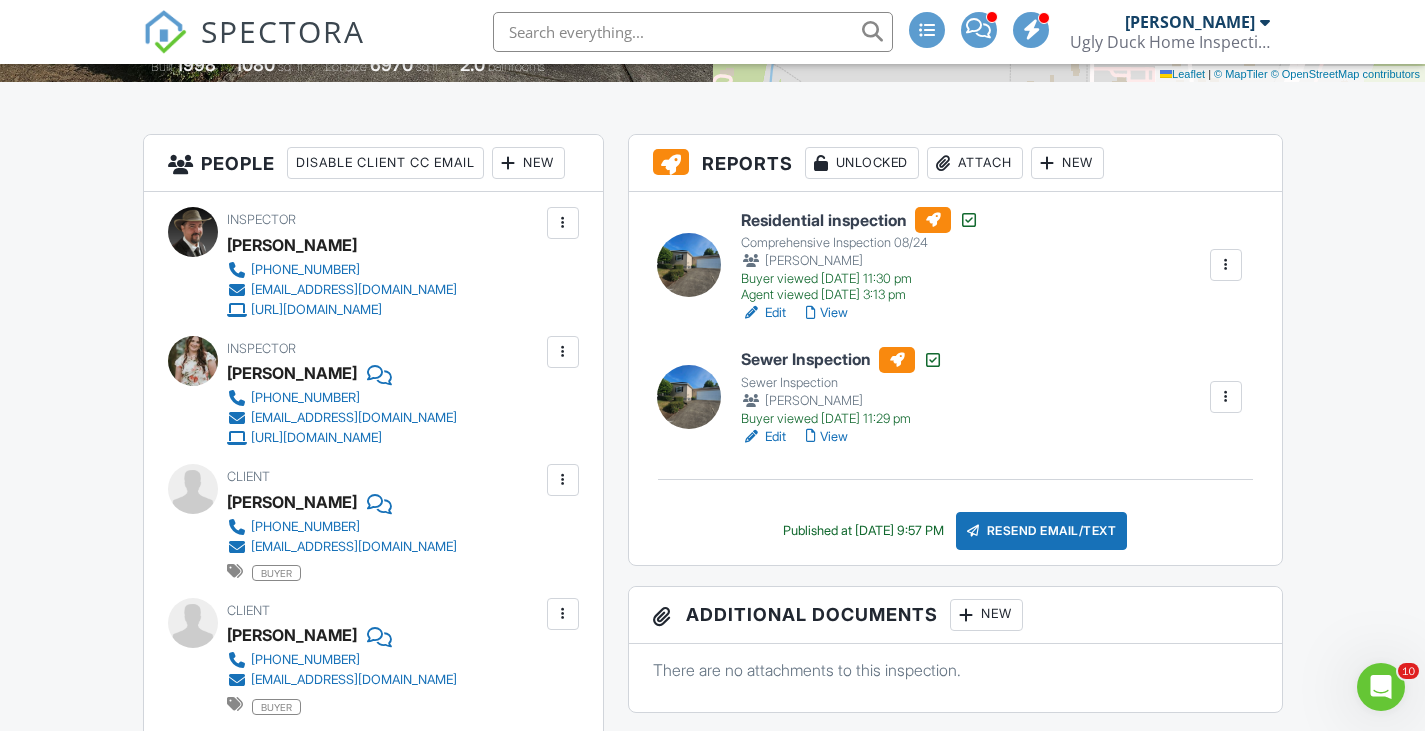 click on "Residential inspection" at bounding box center [860, 220] 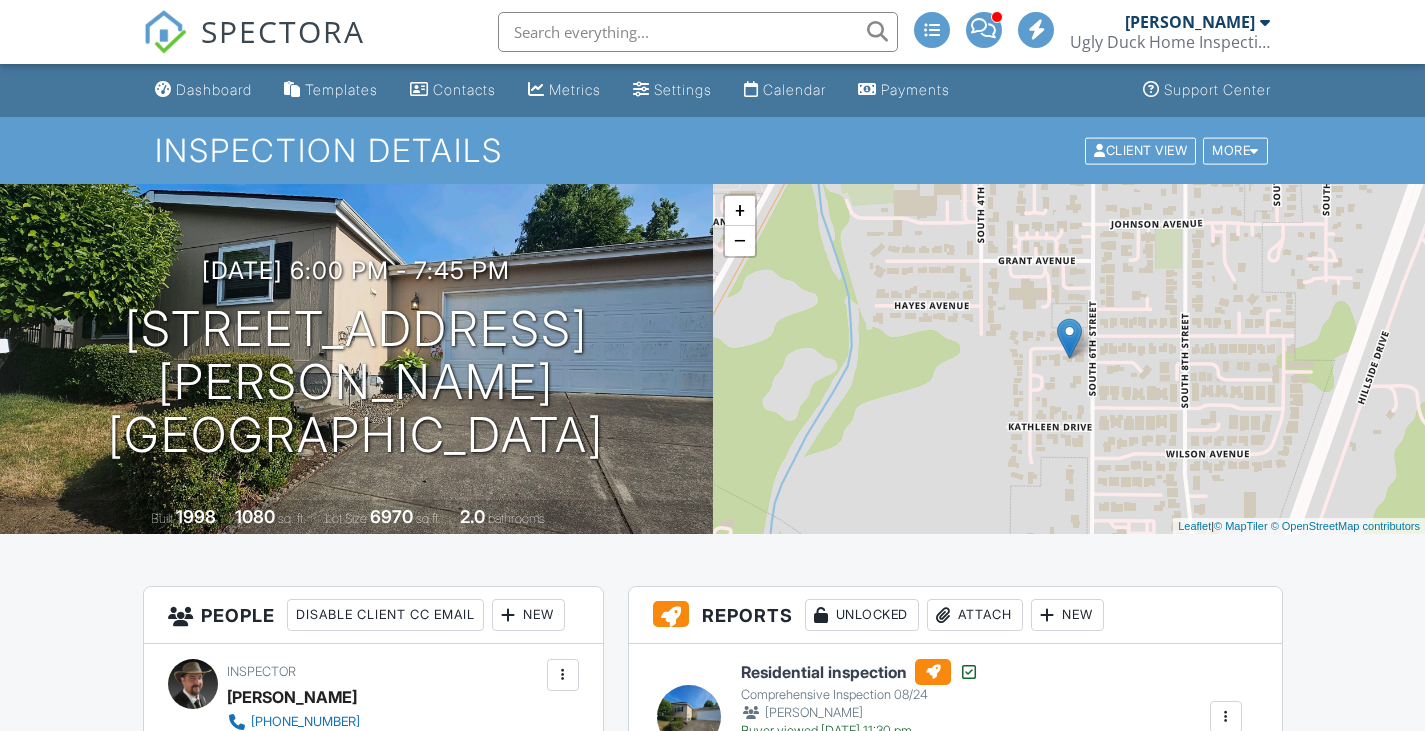 scroll, scrollTop: 0, scrollLeft: 0, axis: both 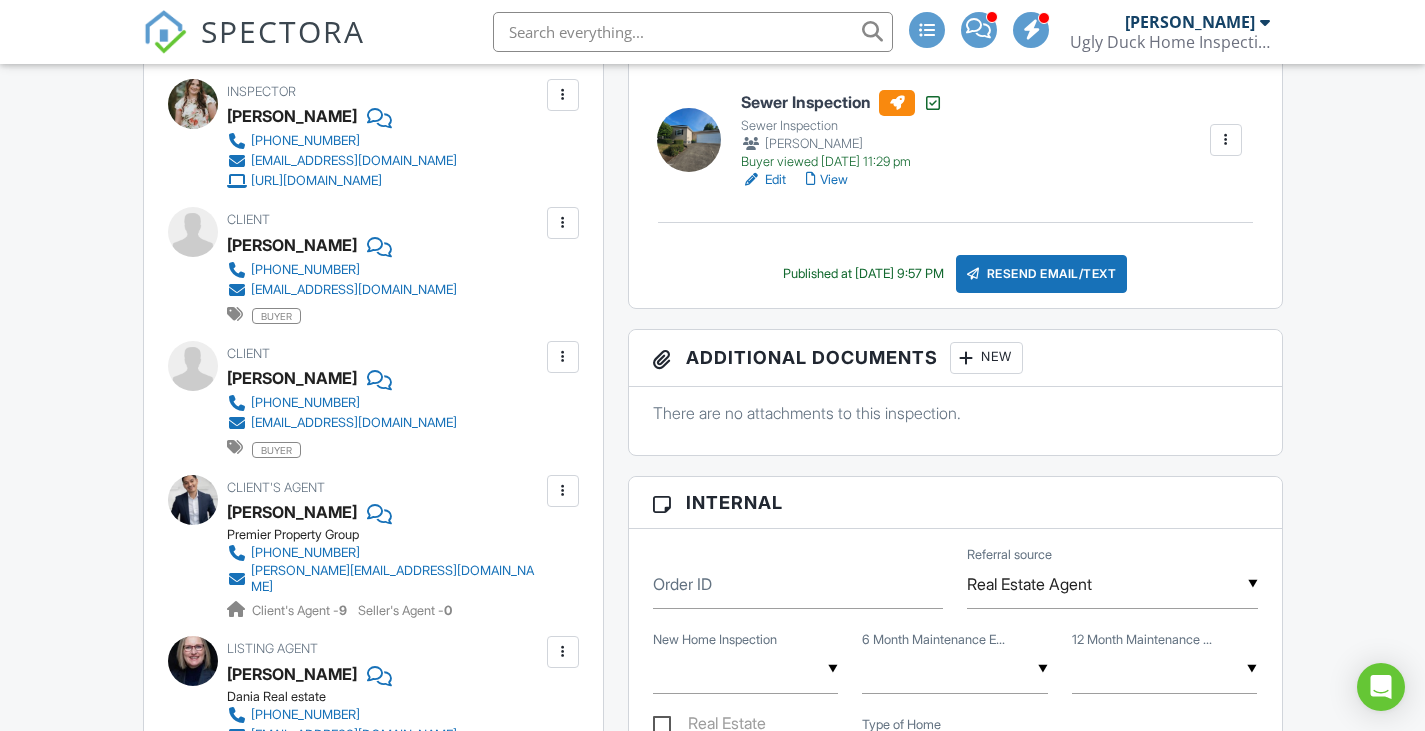 drag, startPoint x: 1434, startPoint y: 78, endPoint x: 1428, endPoint y: 162, distance: 84.21401 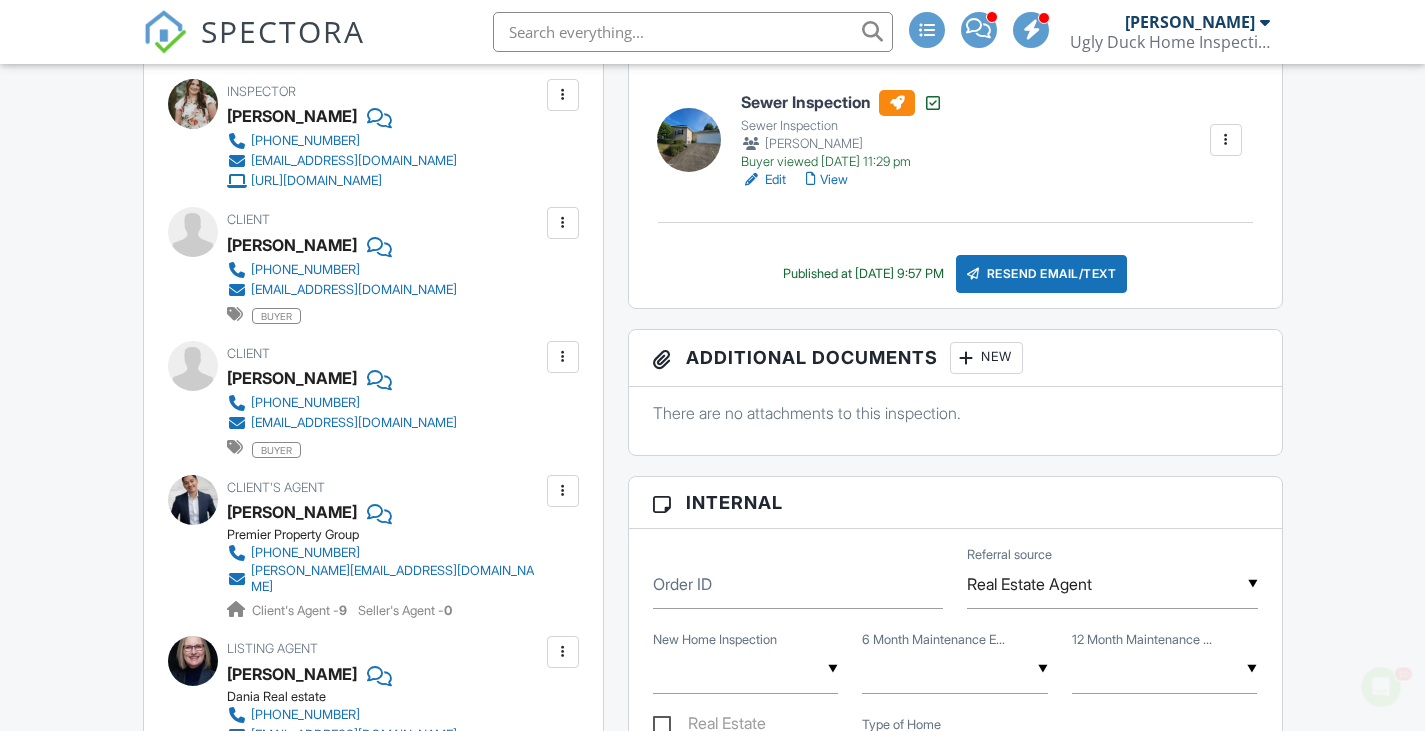 scroll, scrollTop: 0, scrollLeft: 0, axis: both 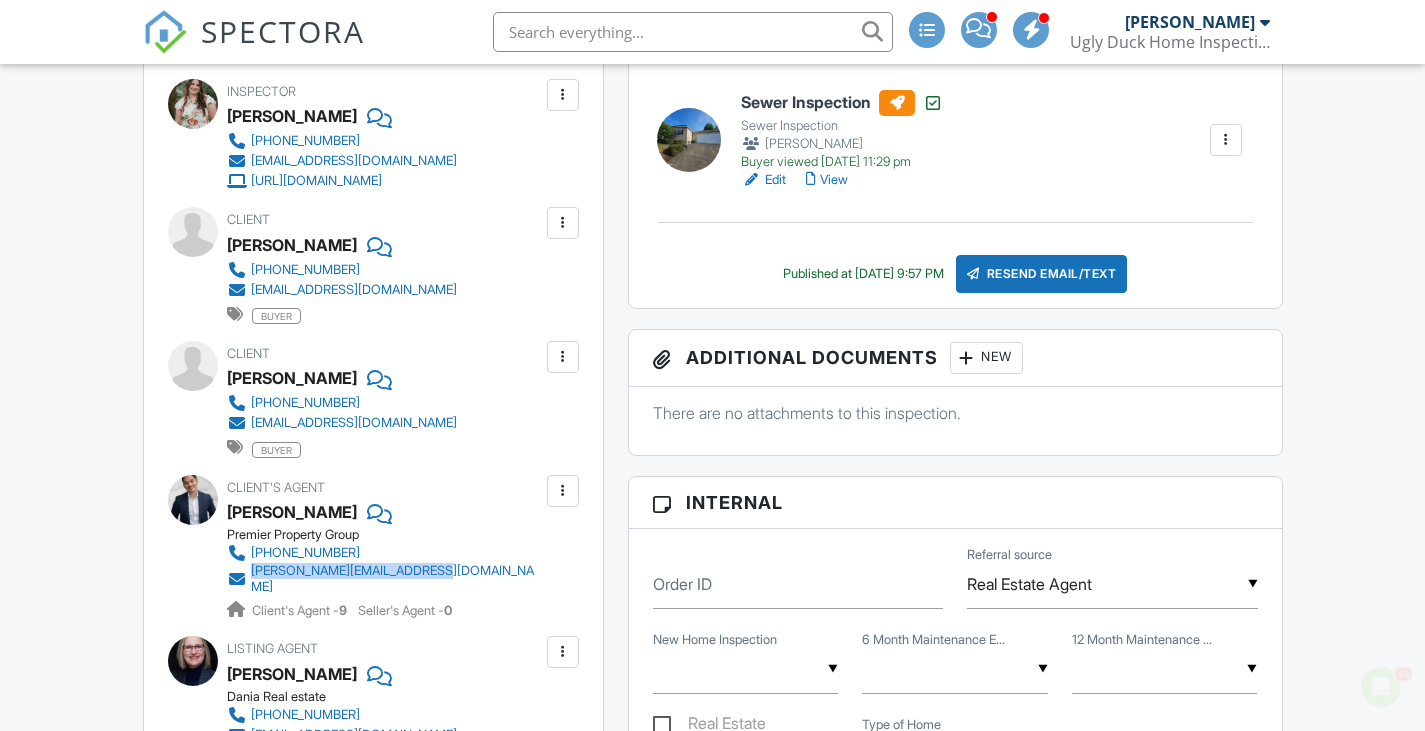 drag, startPoint x: 483, startPoint y: 575, endPoint x: 251, endPoint y: 577, distance: 232.00862 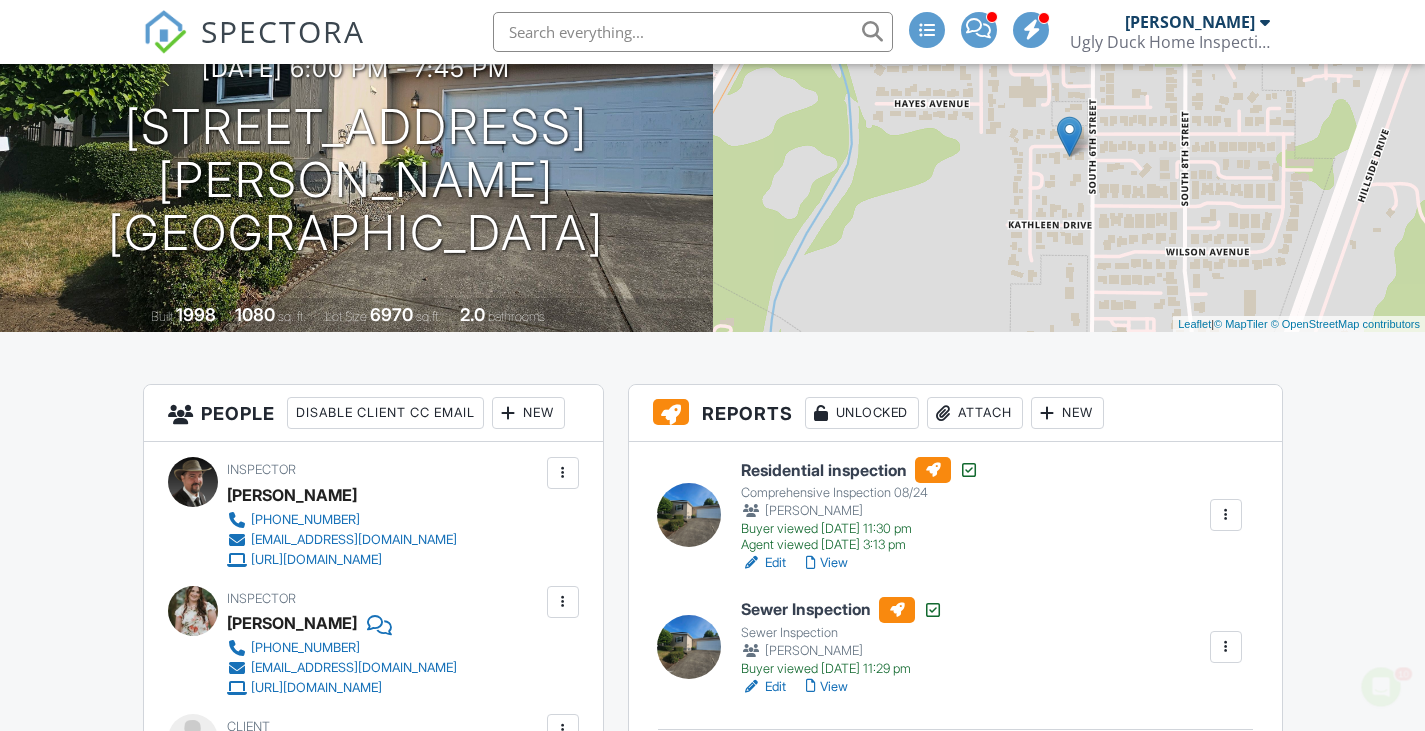 scroll, scrollTop: 110, scrollLeft: 0, axis: vertical 